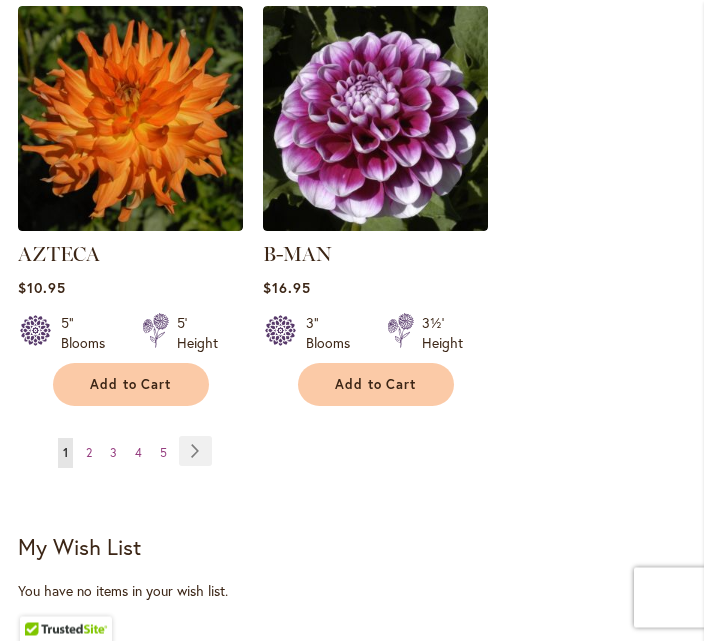 scroll, scrollTop: 3770, scrollLeft: 0, axis: vertical 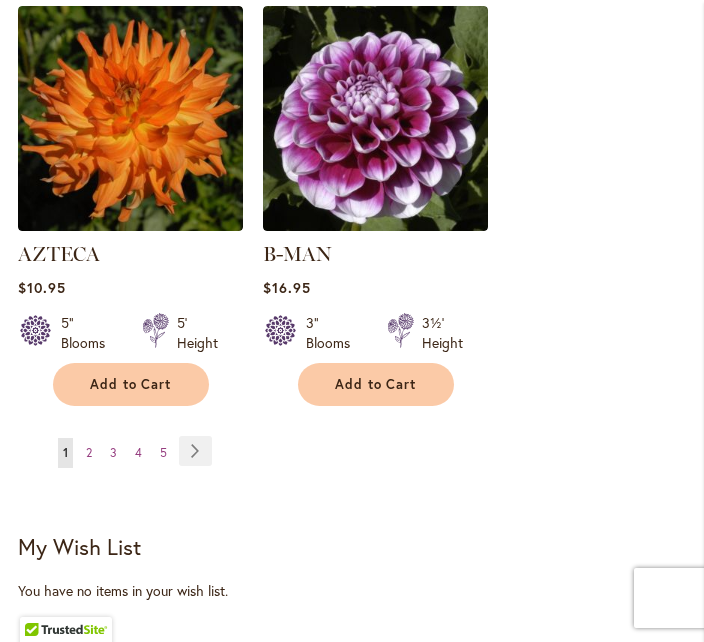 click on "Page
2" at bounding box center (89, 453) 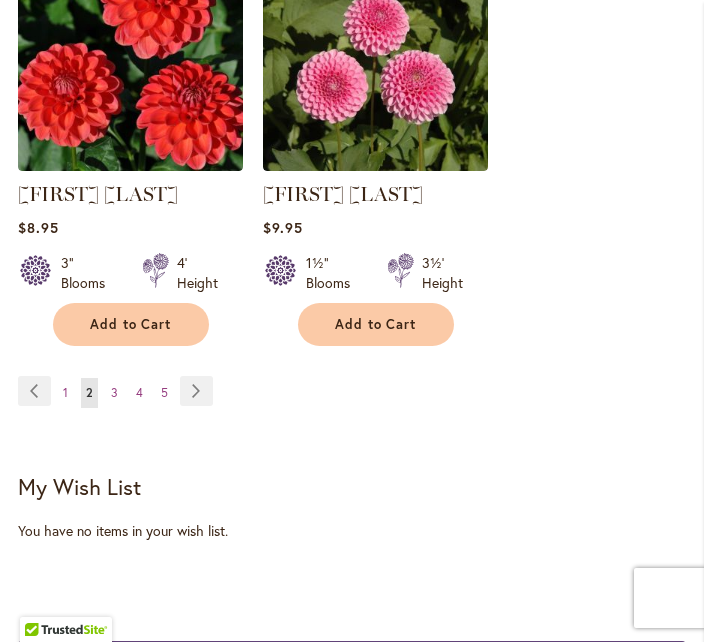 scroll, scrollTop: 3880, scrollLeft: 0, axis: vertical 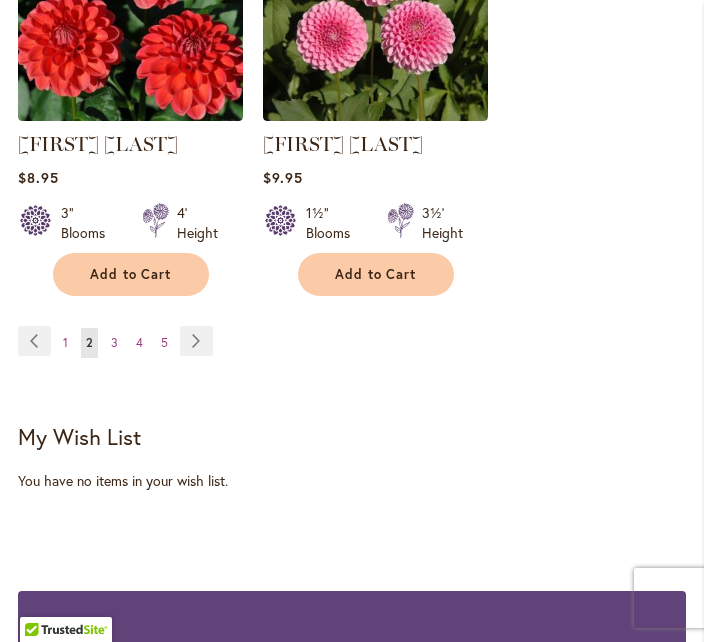 click on "Page
Previous
Page
1
You're currently reading page
2
Page
3
Page
4 Page 5 Page Next" at bounding box center (119, 342) 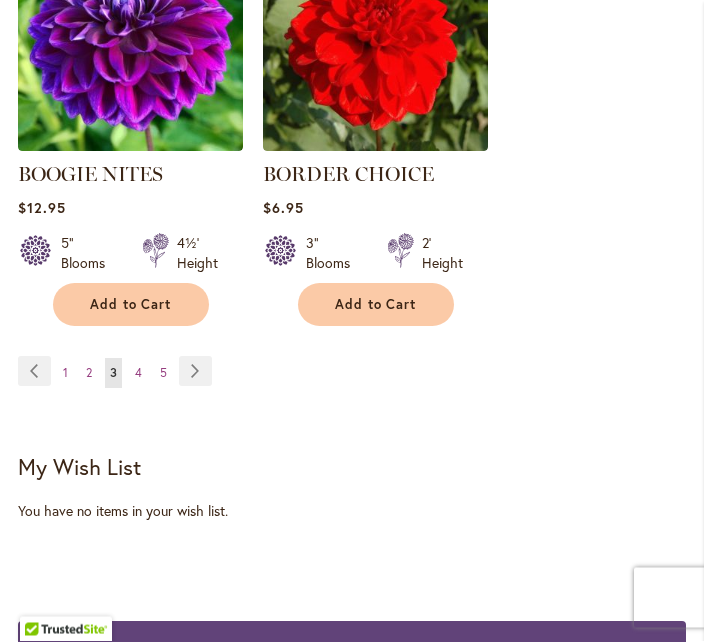 scroll, scrollTop: 3850, scrollLeft: 0, axis: vertical 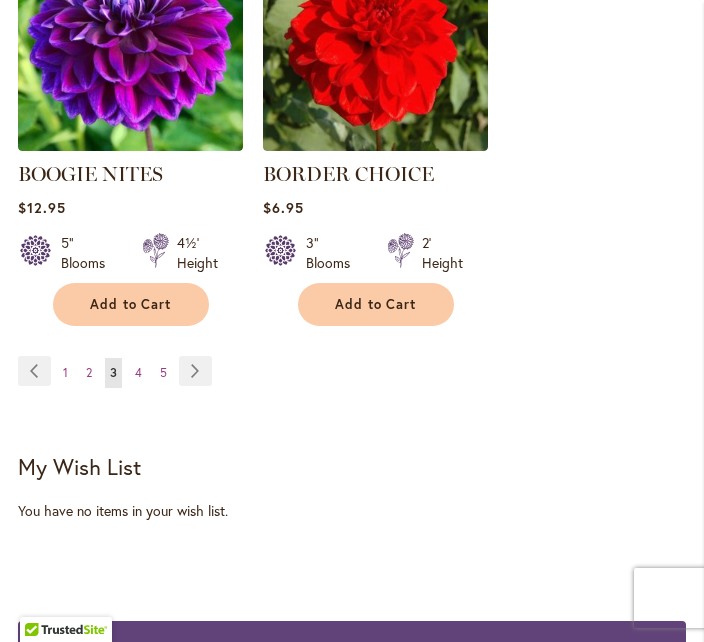 click on "Page
Next" at bounding box center (195, 371) 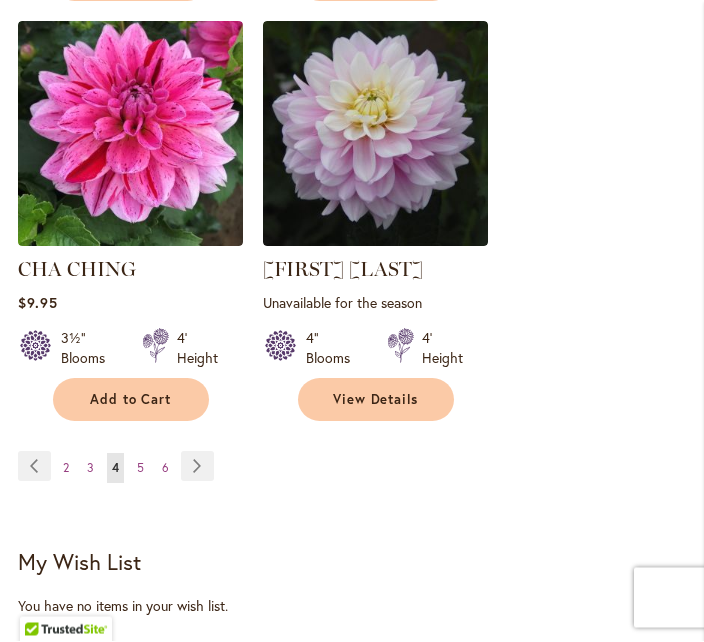 scroll, scrollTop: 3800, scrollLeft: 0, axis: vertical 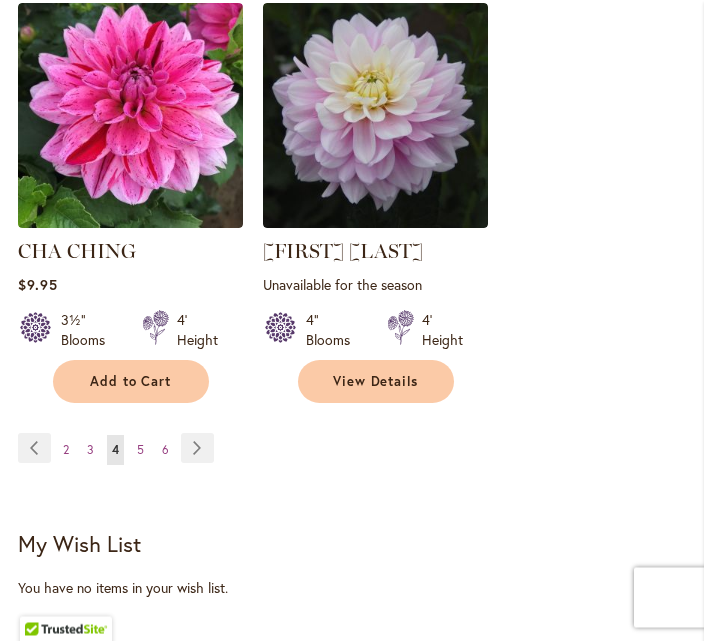 click on "Page
Next" at bounding box center (197, 449) 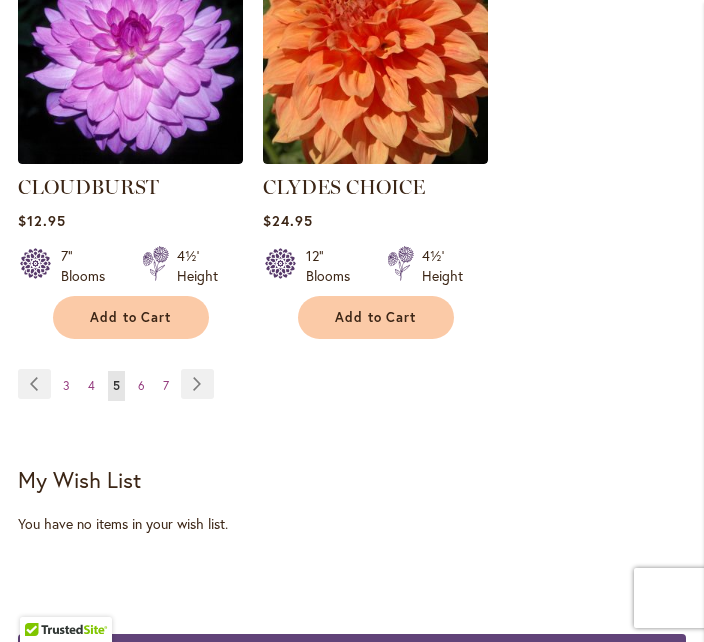 scroll, scrollTop: 3874, scrollLeft: 0, axis: vertical 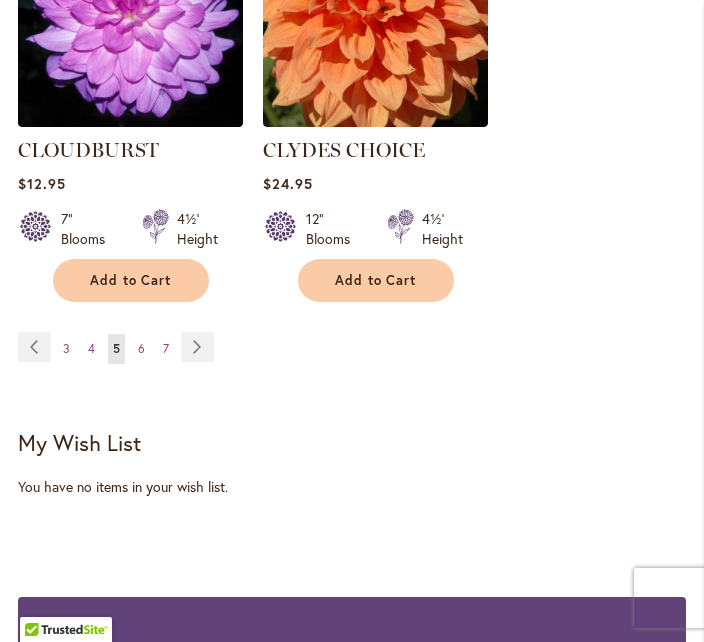 click on "Page
Next" at bounding box center (197, 347) 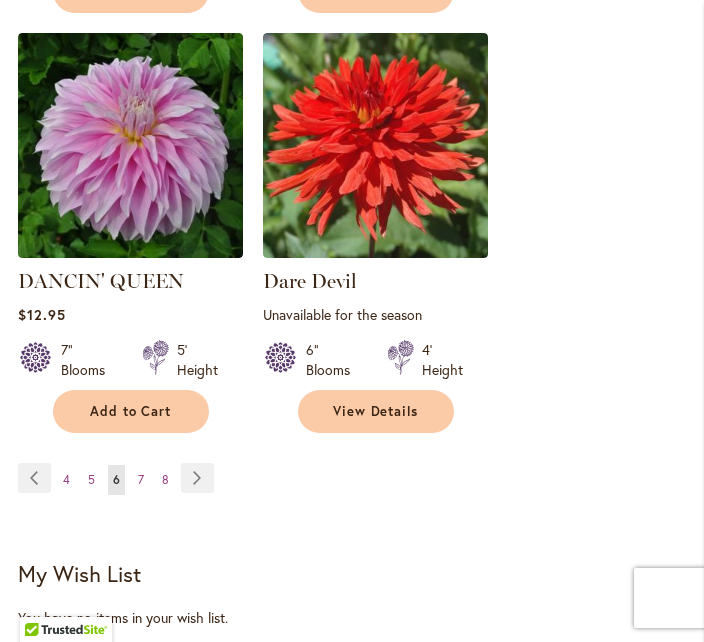 scroll, scrollTop: 3806, scrollLeft: 0, axis: vertical 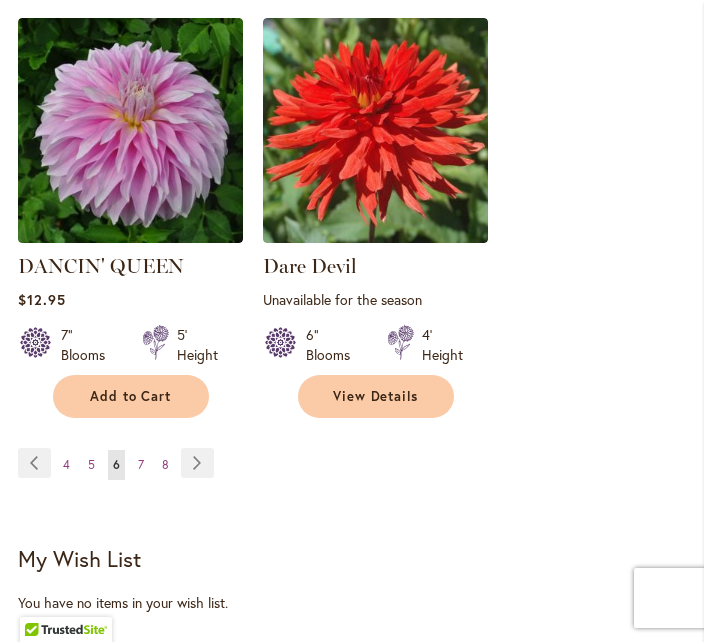 click on "Page
Next" at bounding box center (197, 463) 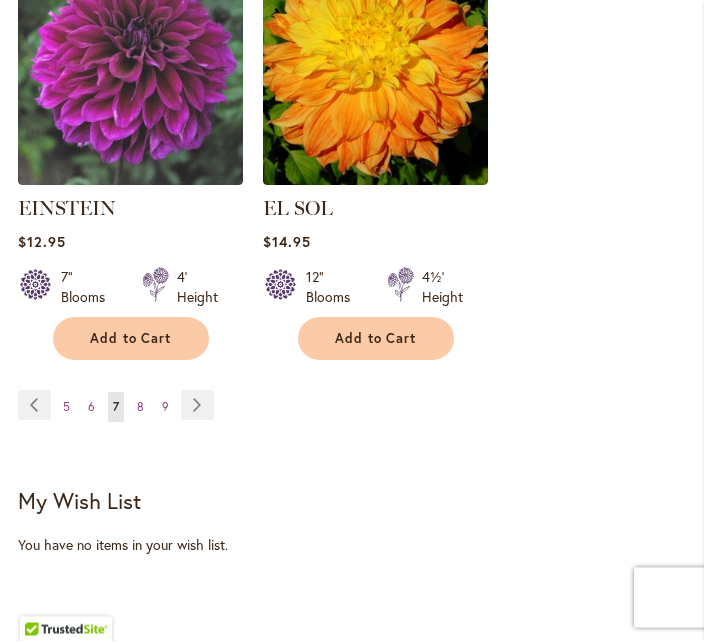 scroll, scrollTop: 3821, scrollLeft: 0, axis: vertical 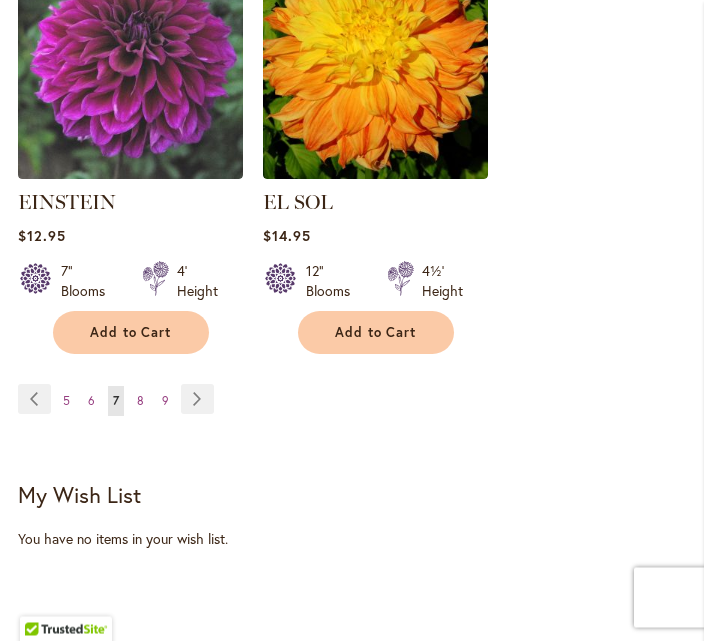 click on "Page
Next" at bounding box center [197, 400] 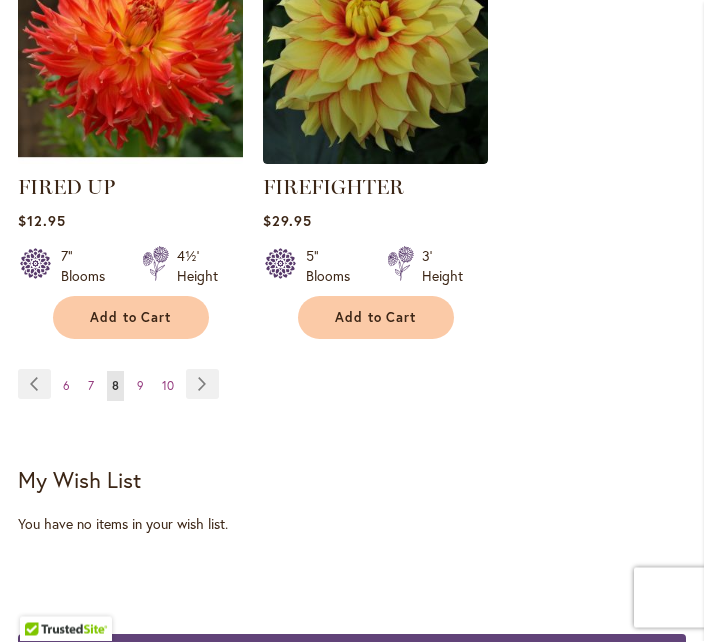 scroll, scrollTop: 3943, scrollLeft: 0, axis: vertical 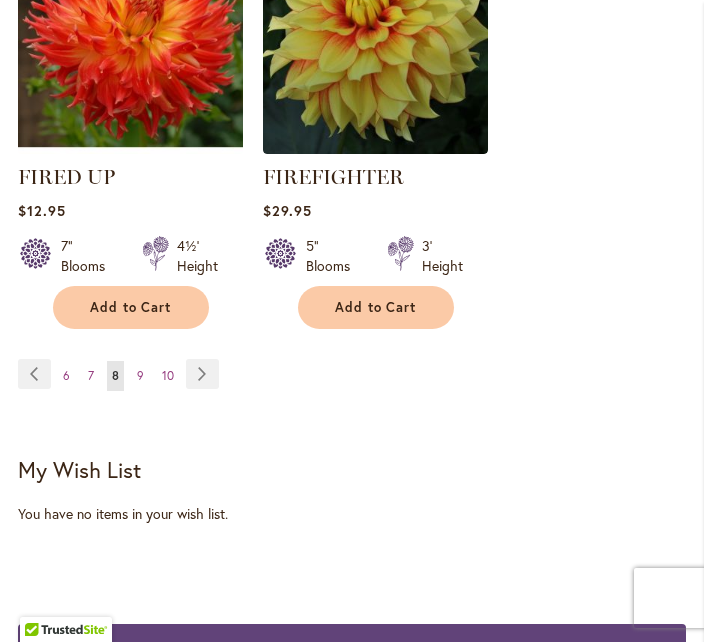 click on "Page
Next" at bounding box center (202, 374) 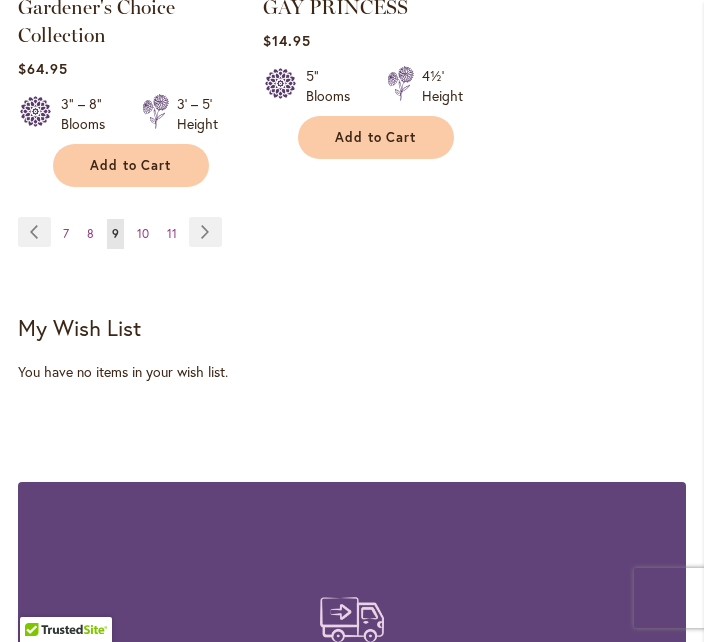 scroll, scrollTop: 4016, scrollLeft: 0, axis: vertical 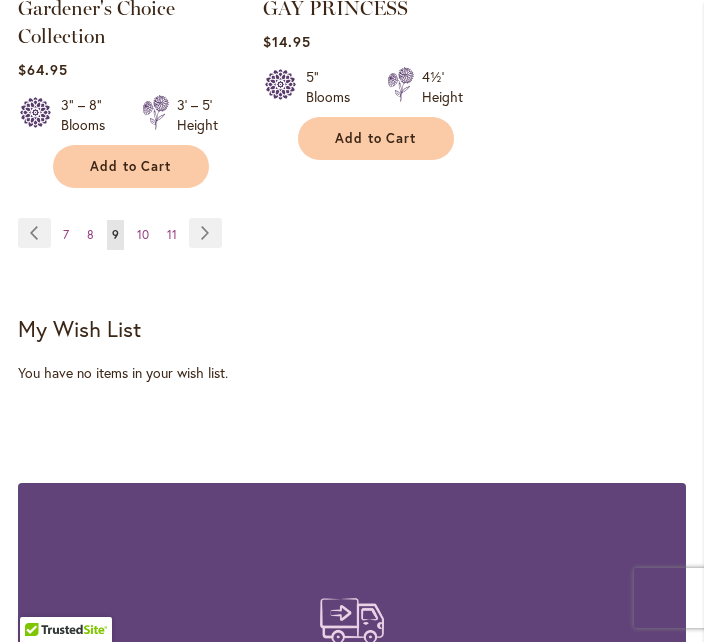 click on "Page
Next" at bounding box center [205, 233] 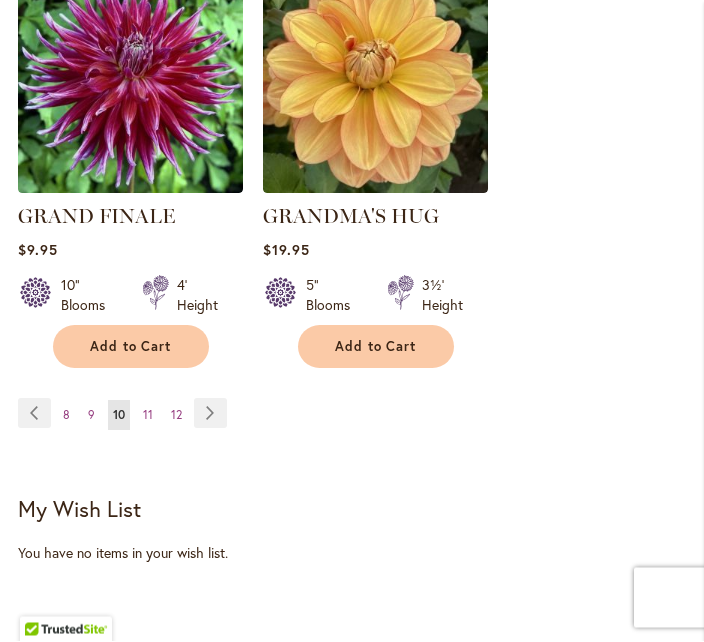 scroll, scrollTop: 3812, scrollLeft: 0, axis: vertical 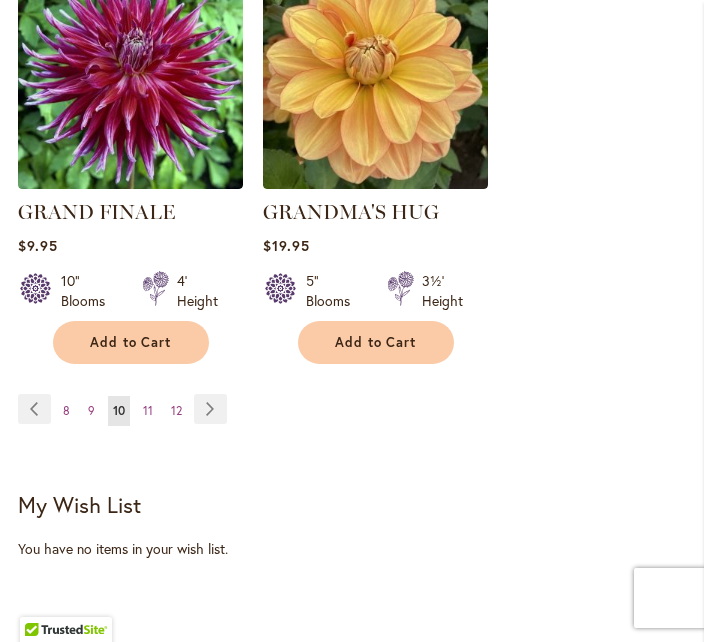 click on "Page
Next" at bounding box center (210, 409) 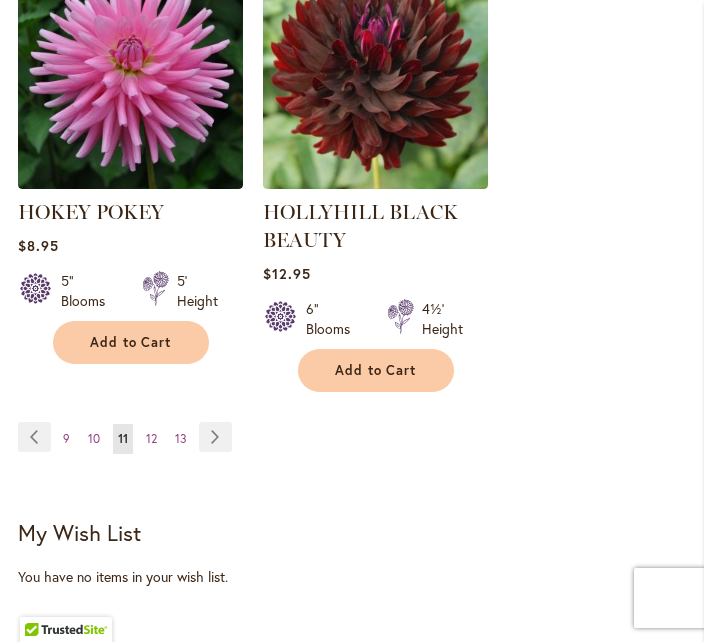 scroll, scrollTop: 3935, scrollLeft: 0, axis: vertical 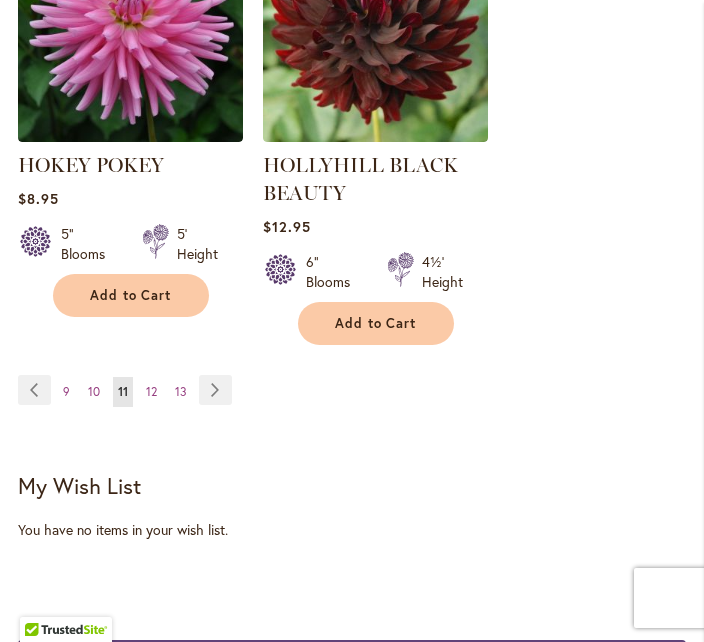 click on "Page
Next" at bounding box center (215, 390) 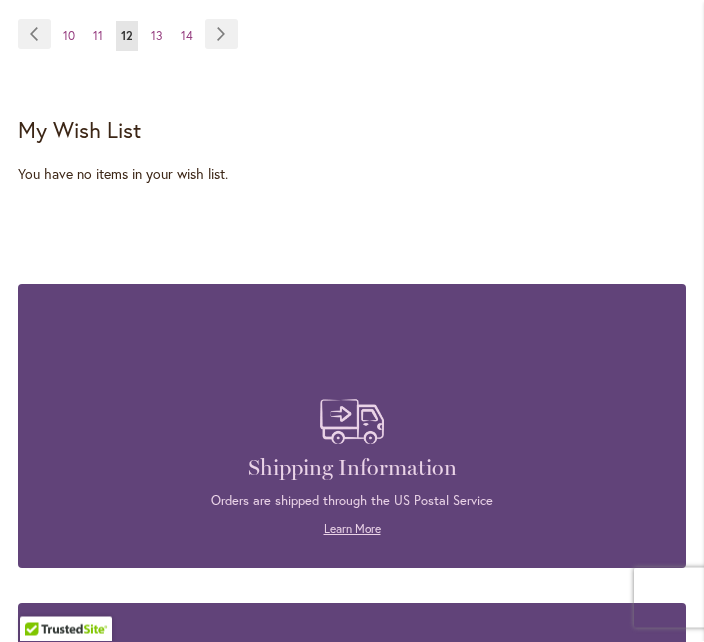 scroll, scrollTop: 4165, scrollLeft: 0, axis: vertical 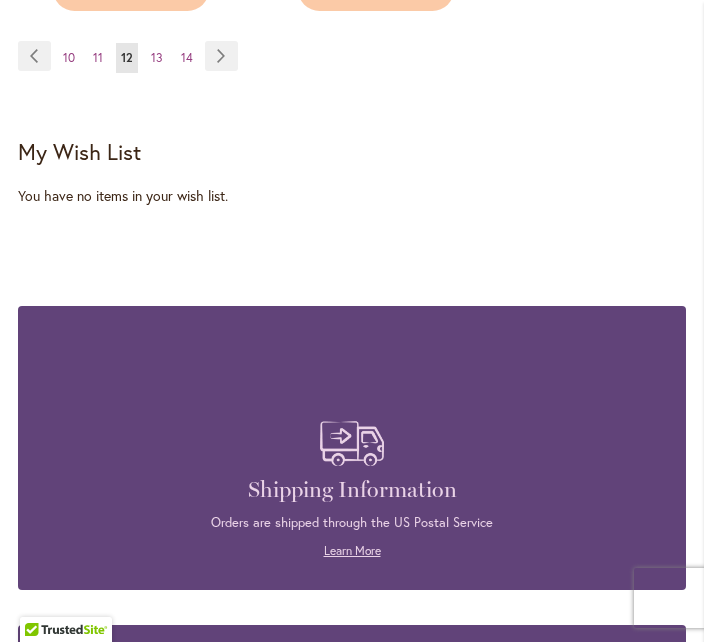click on "Page
Next" at bounding box center (221, 56) 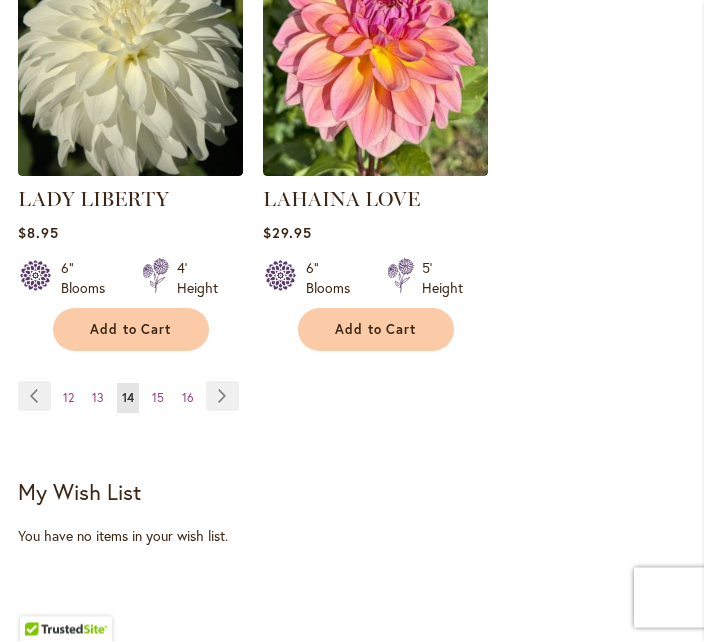 scroll, scrollTop: 3825, scrollLeft: 0, axis: vertical 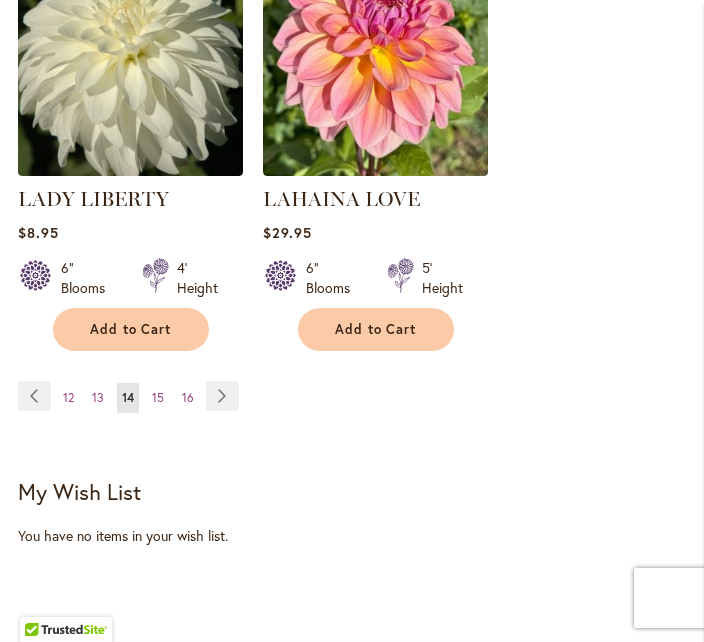 click on "Page
Next" at bounding box center (222, 396) 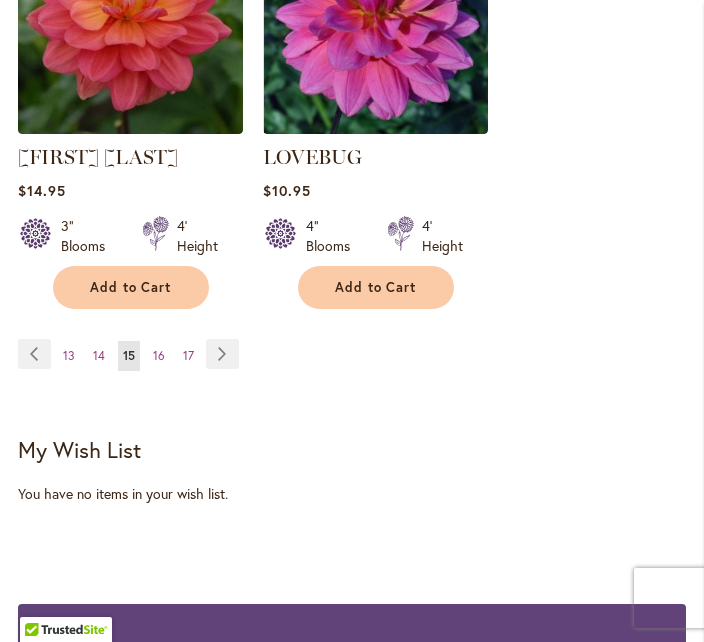 scroll, scrollTop: 3891, scrollLeft: 0, axis: vertical 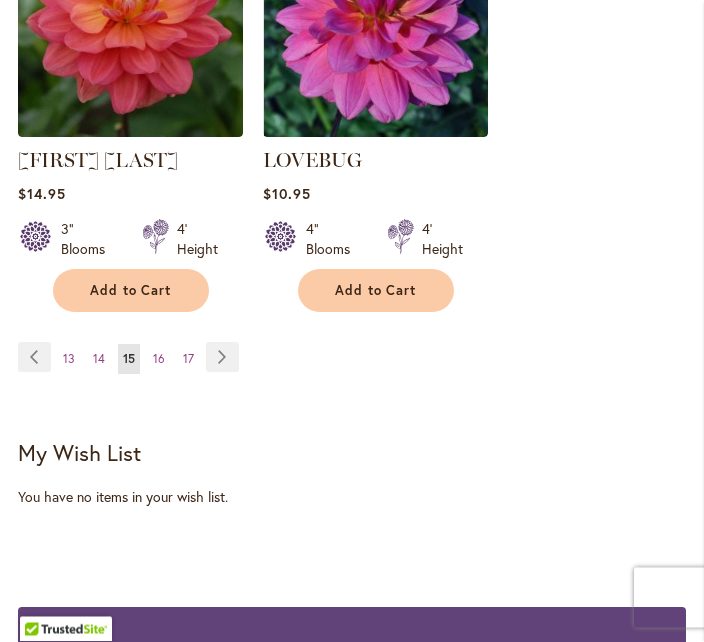 click on "16" at bounding box center (159, 359) 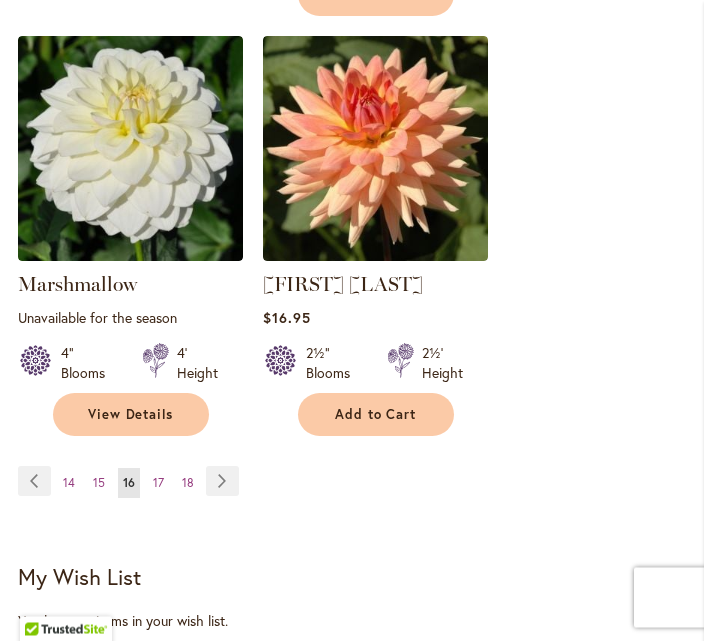 scroll, scrollTop: 3768, scrollLeft: 0, axis: vertical 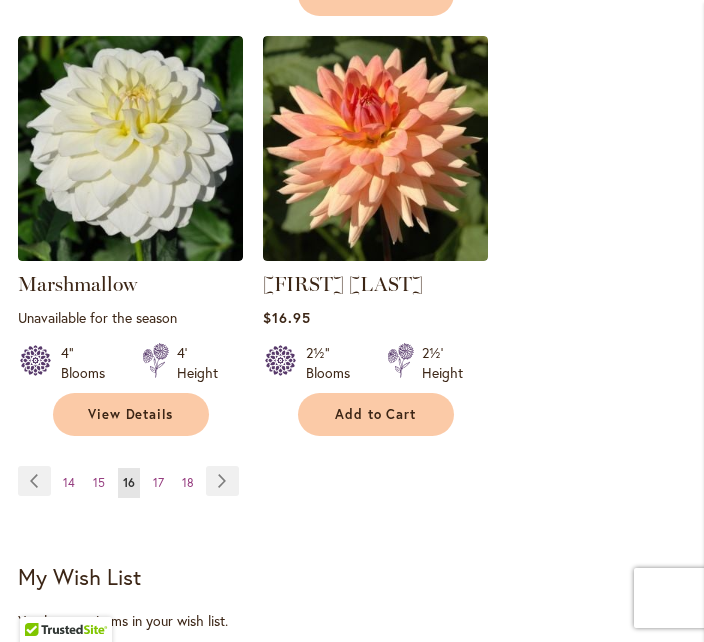 click on "Page
Next" at bounding box center [222, 481] 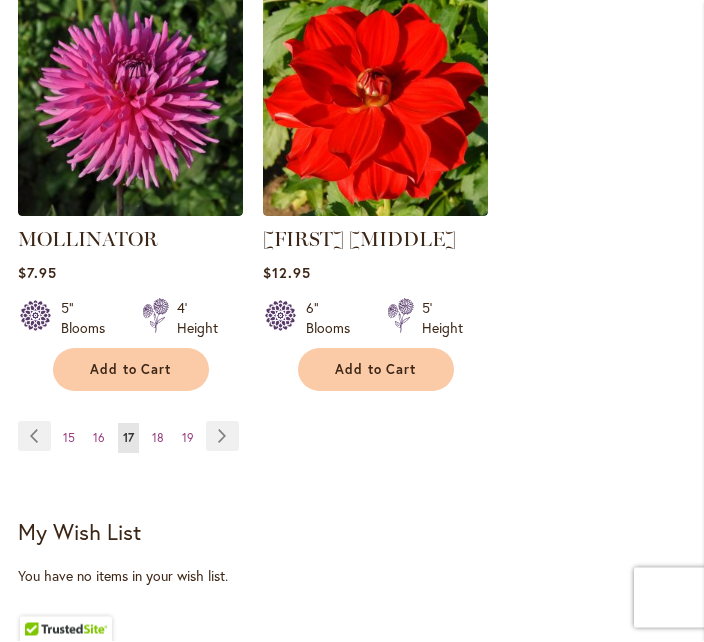 scroll, scrollTop: 3785, scrollLeft: 0, axis: vertical 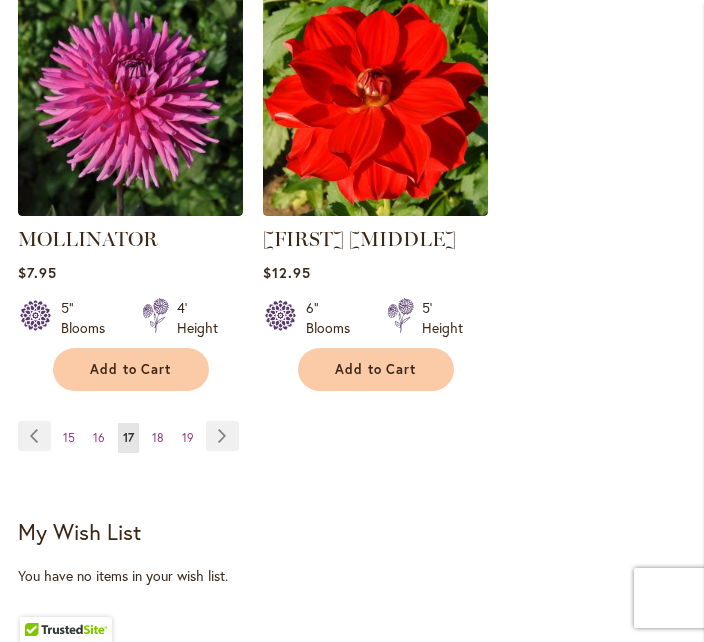 click on "Page
18" at bounding box center (158, 438) 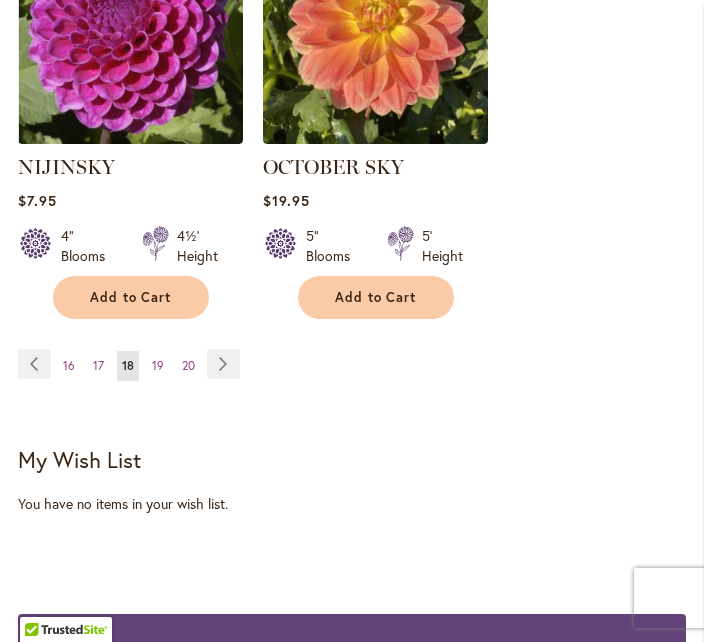 scroll, scrollTop: 3861, scrollLeft: 0, axis: vertical 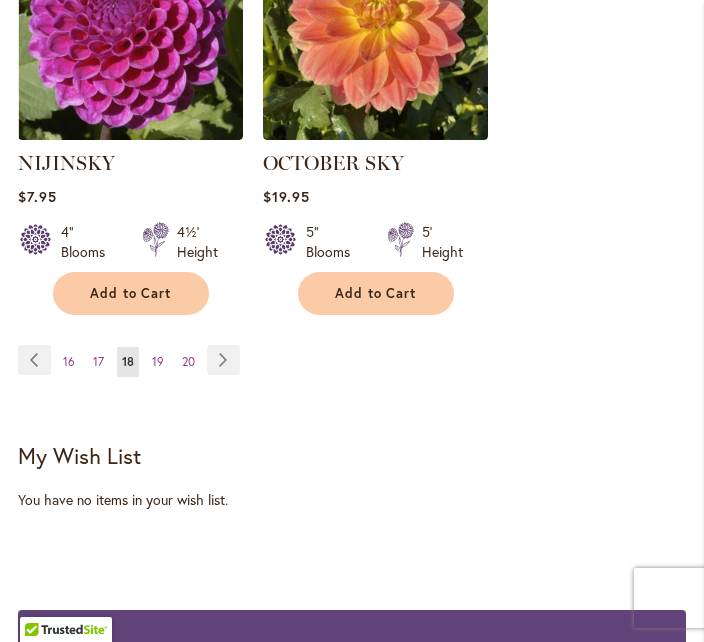 click on "Page
Next" at bounding box center [223, 360] 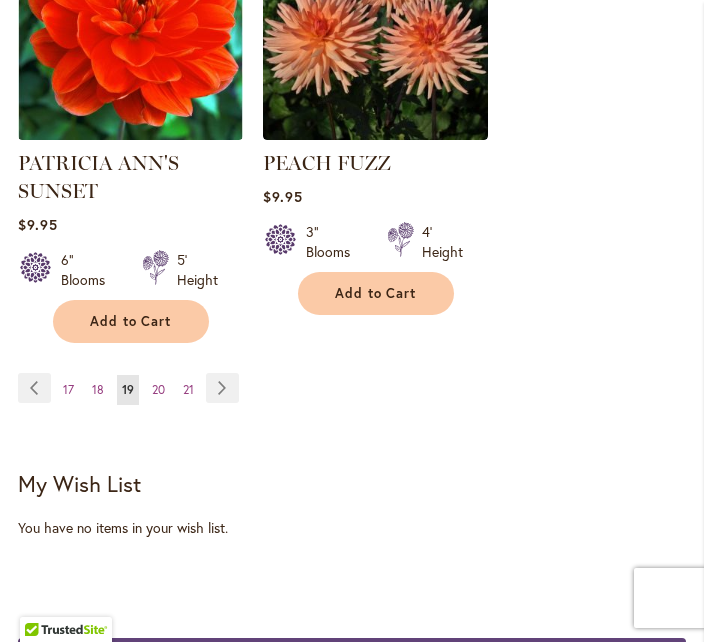 scroll, scrollTop: 3876, scrollLeft: 0, axis: vertical 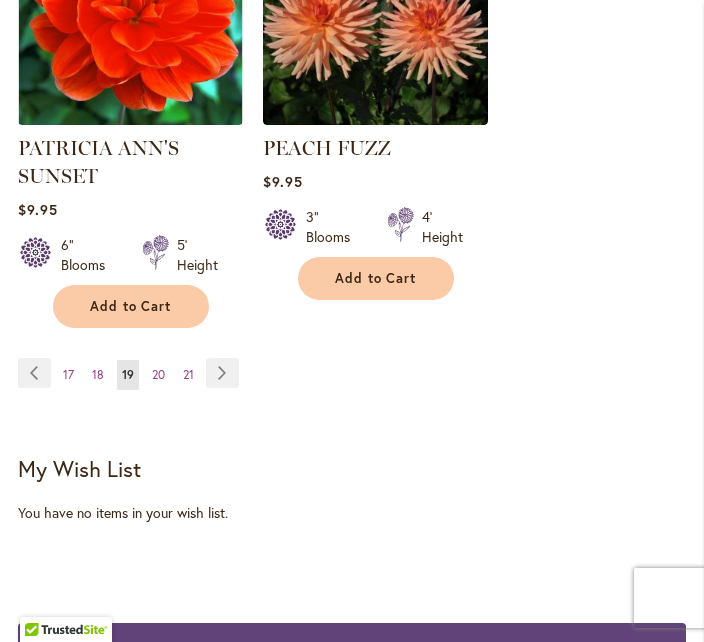 click on "Page
Next" at bounding box center (222, 373) 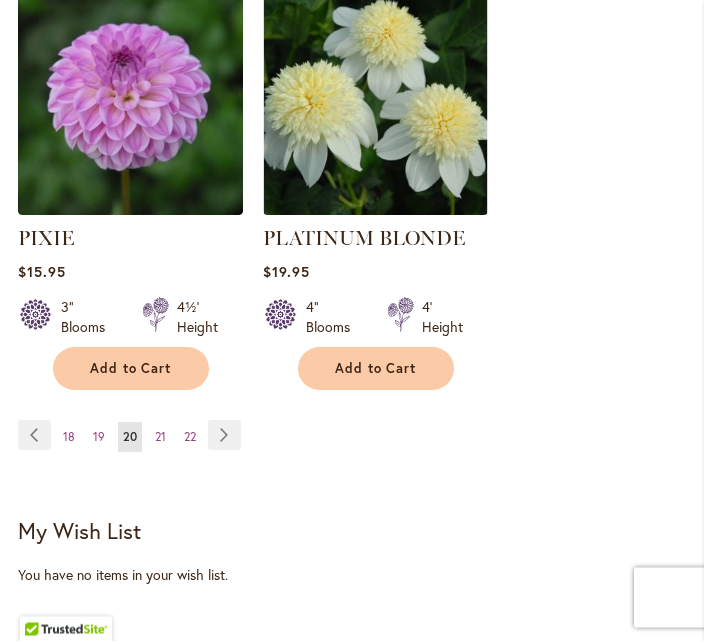 scroll, scrollTop: 3905, scrollLeft: 0, axis: vertical 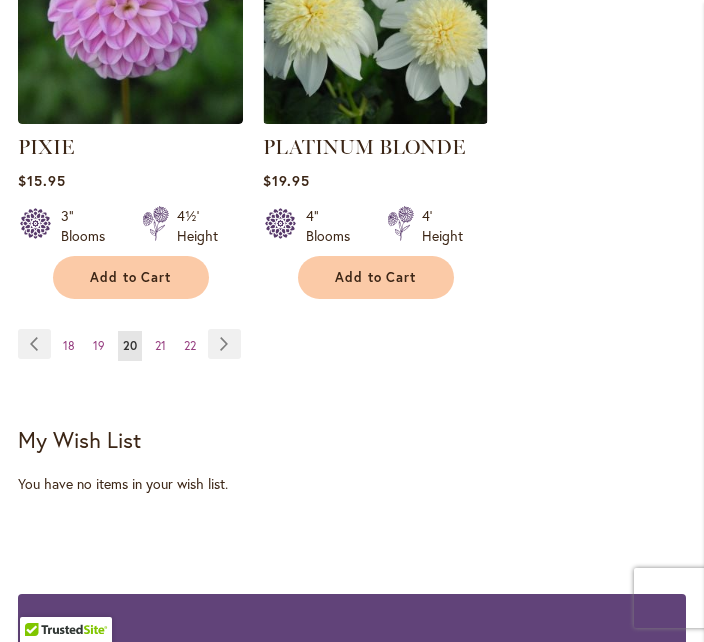 click on "Page
Next" at bounding box center [224, 344] 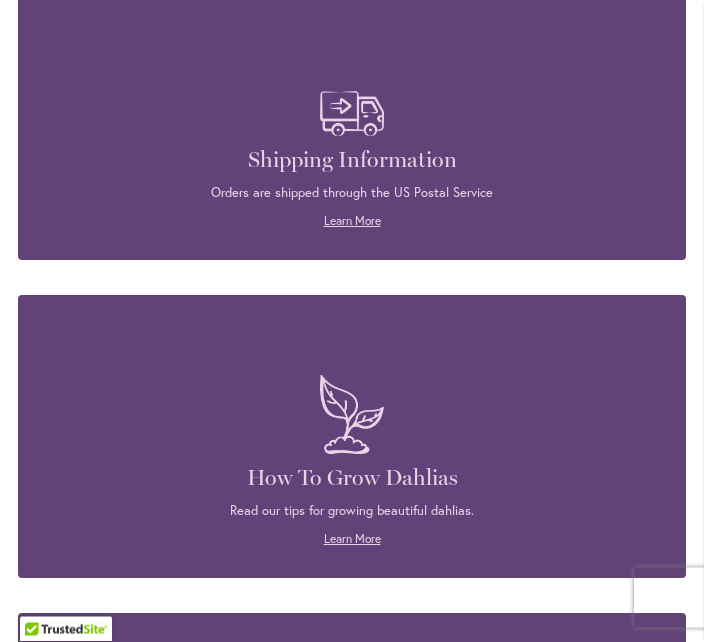scroll, scrollTop: 4523, scrollLeft: 0, axis: vertical 